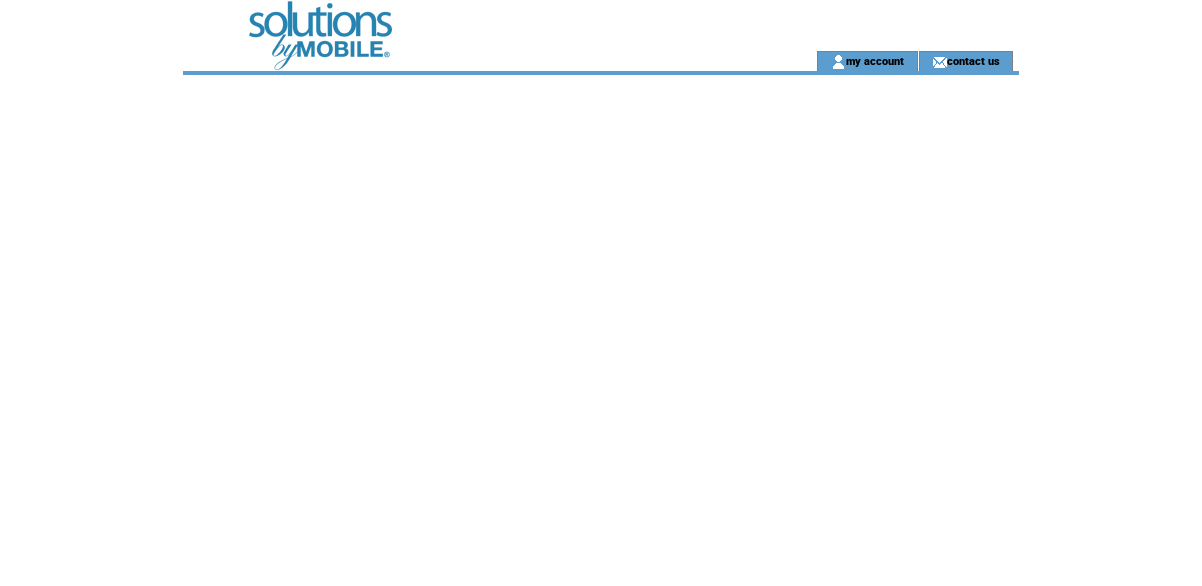 scroll, scrollTop: 0, scrollLeft: 0, axis: both 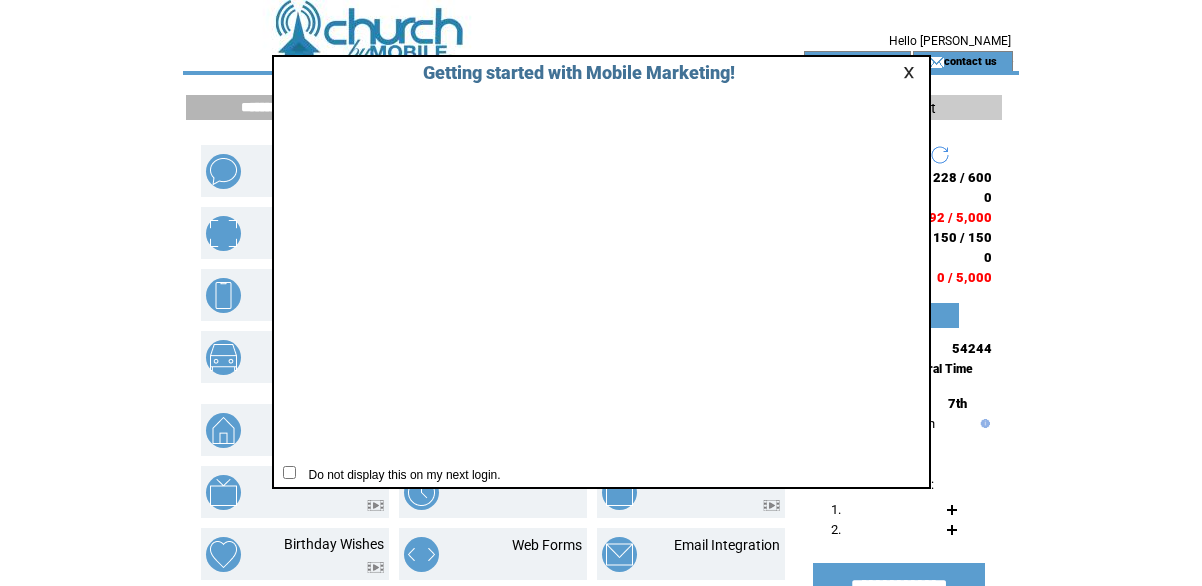 click at bounding box center [912, 72] 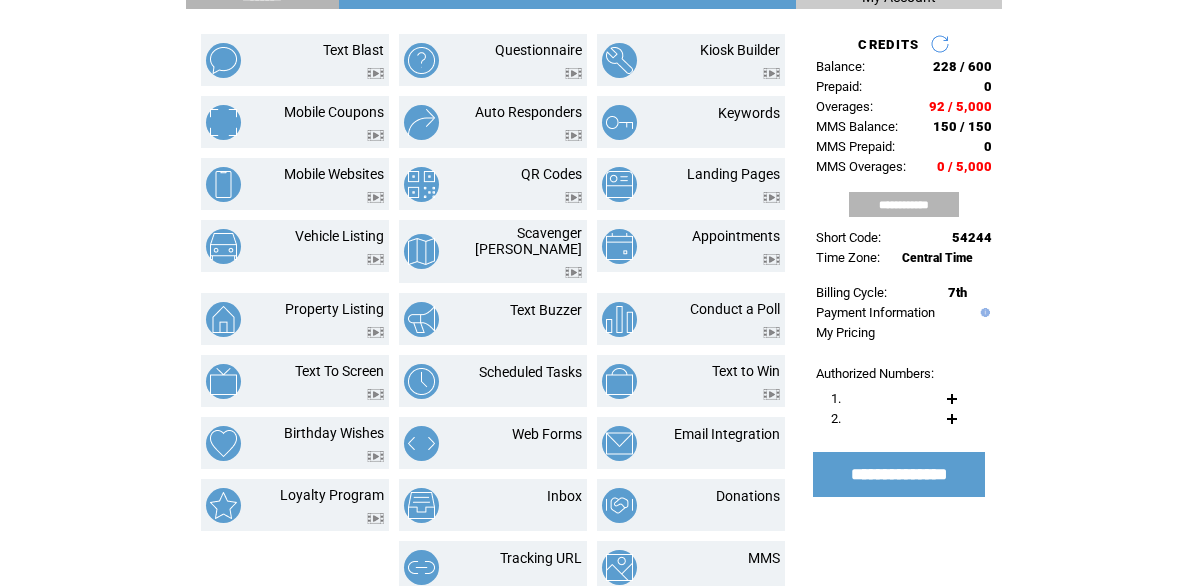 scroll, scrollTop: 122, scrollLeft: 0, axis: vertical 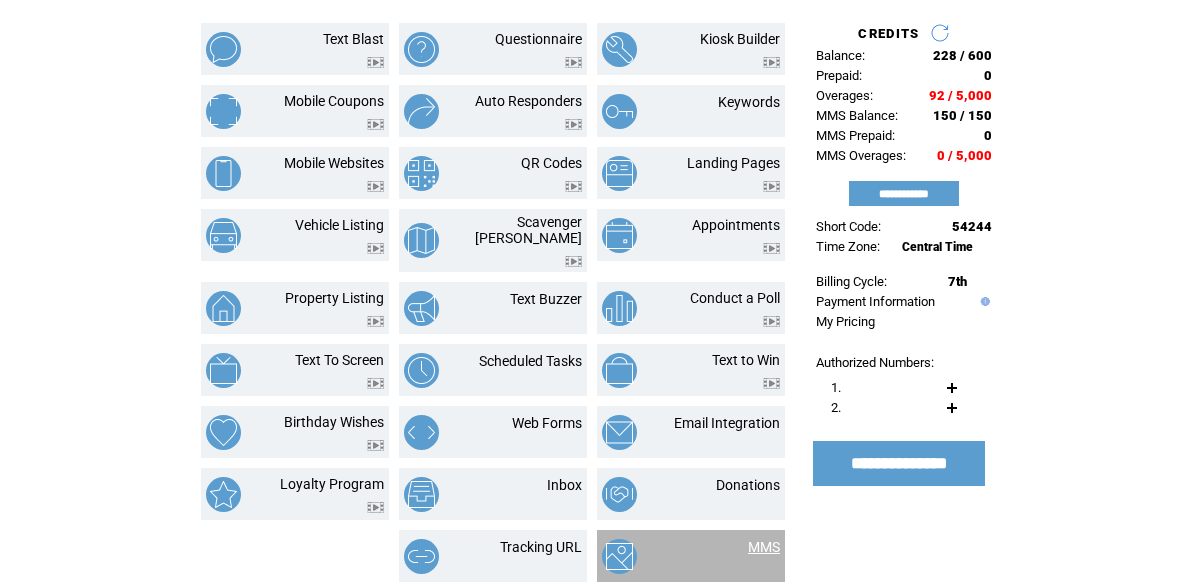 click on "MMS" at bounding box center [764, 547] 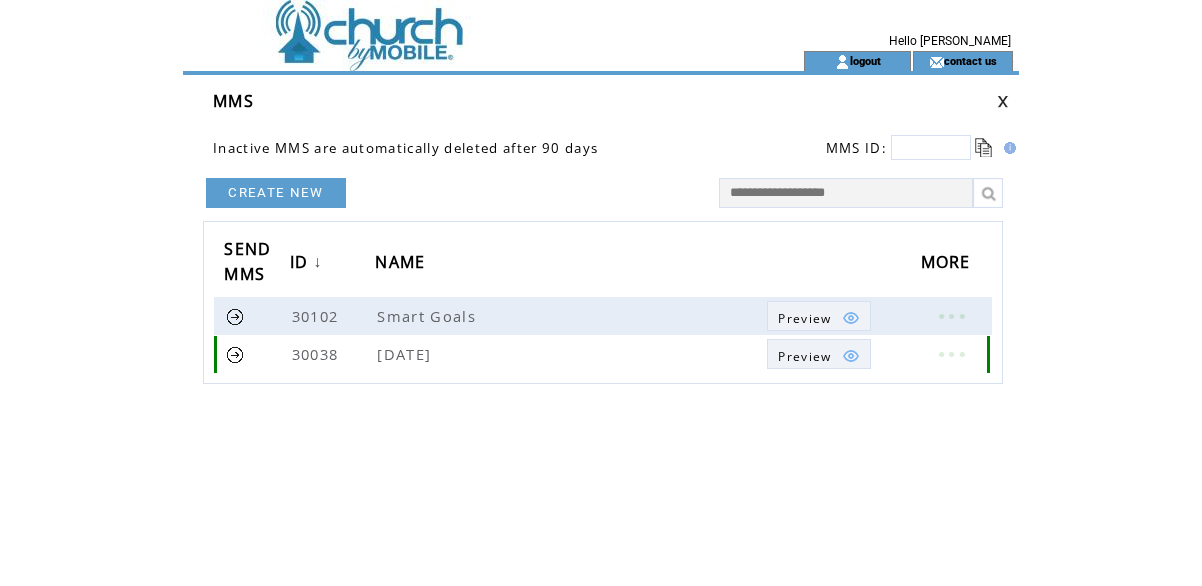scroll, scrollTop: 0, scrollLeft: 0, axis: both 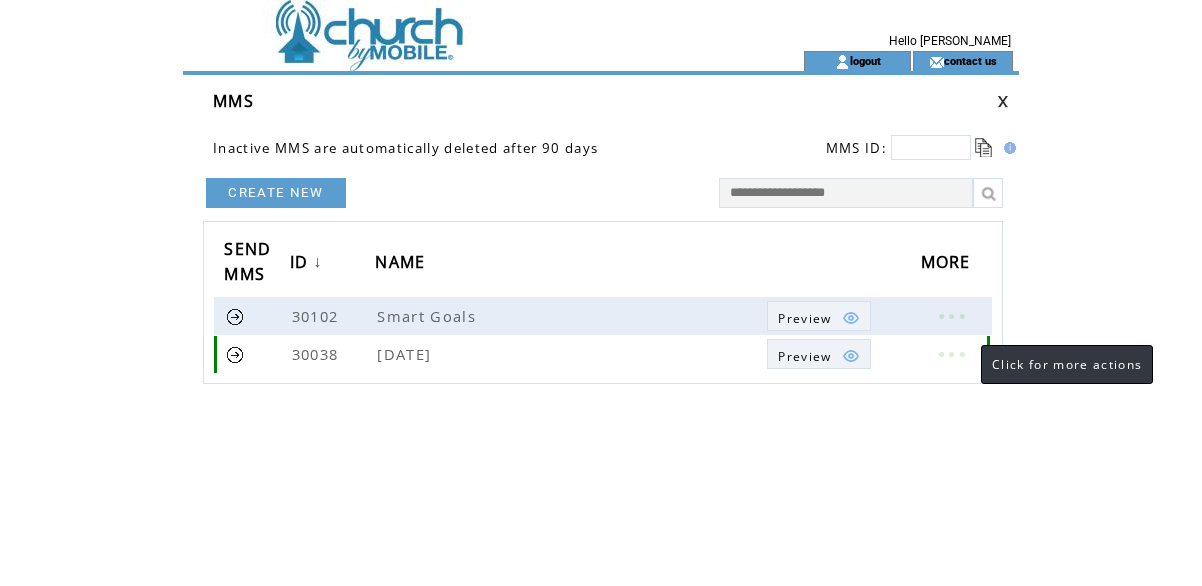click at bounding box center (951, 354) 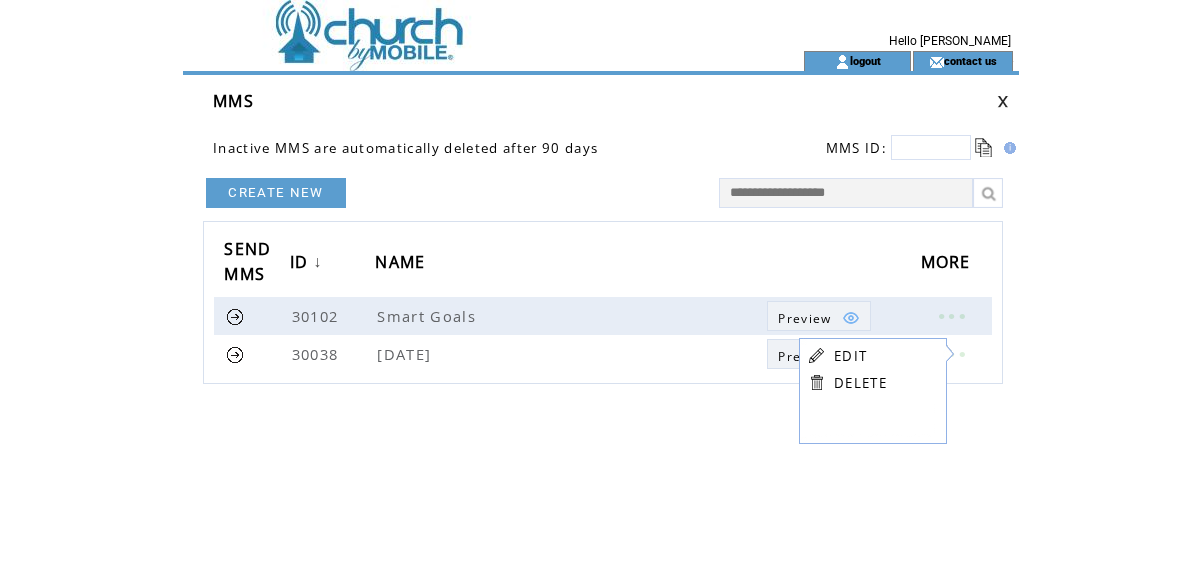 click on "EDIT" at bounding box center [850, 356] 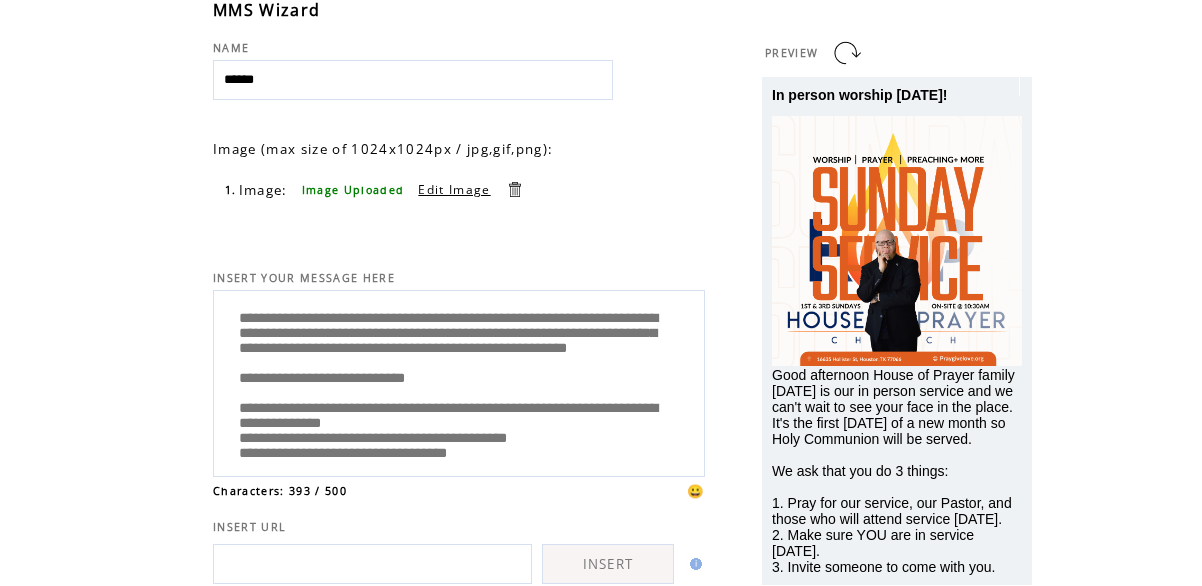 scroll, scrollTop: 112, scrollLeft: 0, axis: vertical 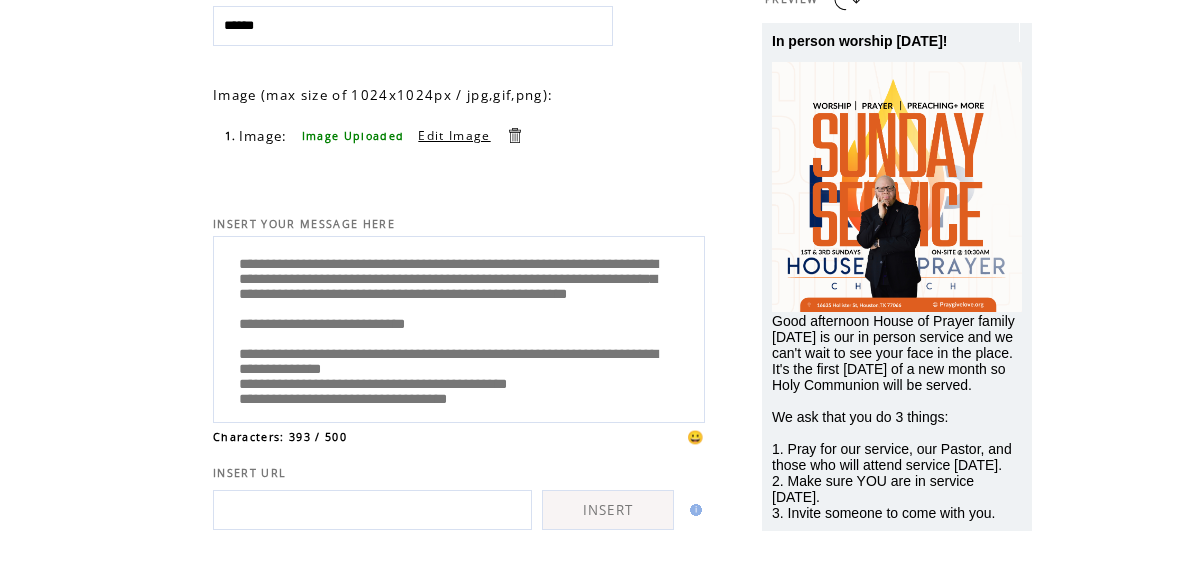 drag, startPoint x: 564, startPoint y: 392, endPoint x: 242, endPoint y: 241, distance: 355.6473 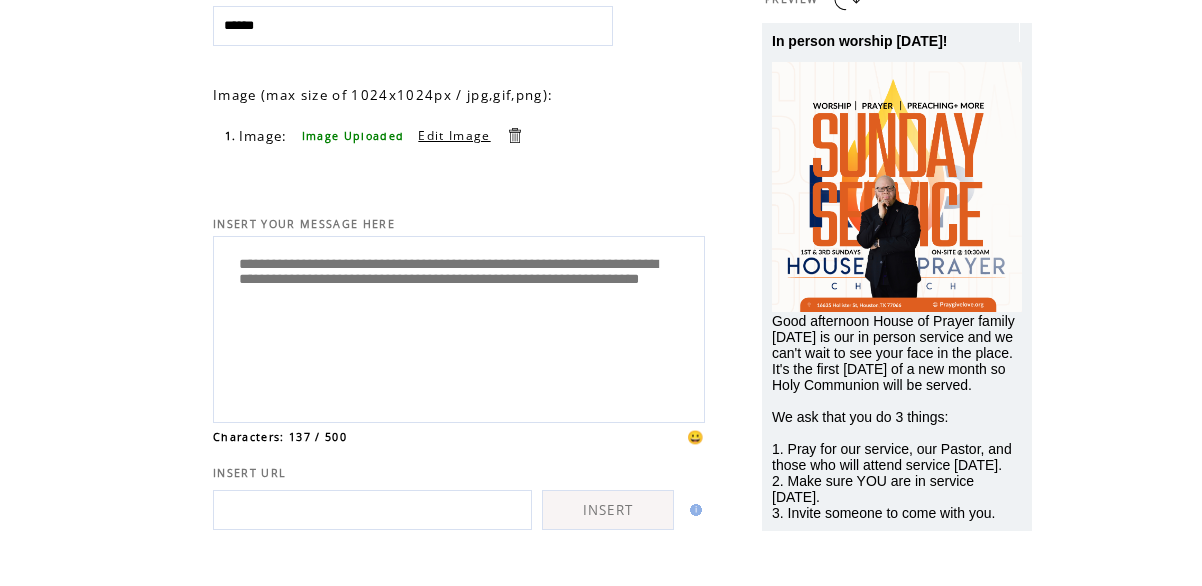 click on "**********" at bounding box center [459, 327] 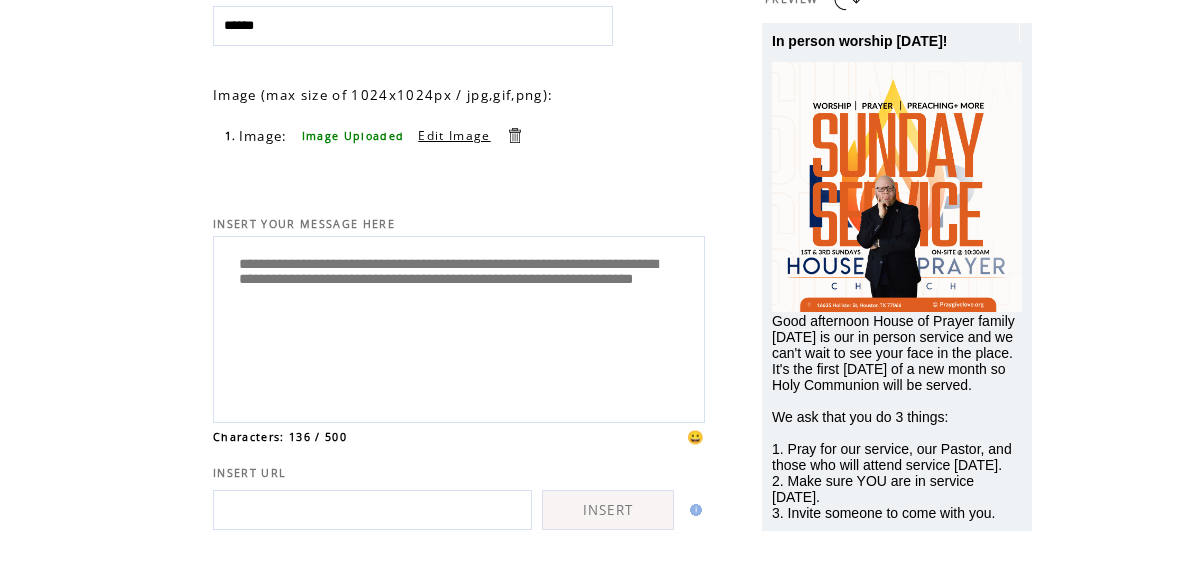 click on "**********" at bounding box center (459, 327) 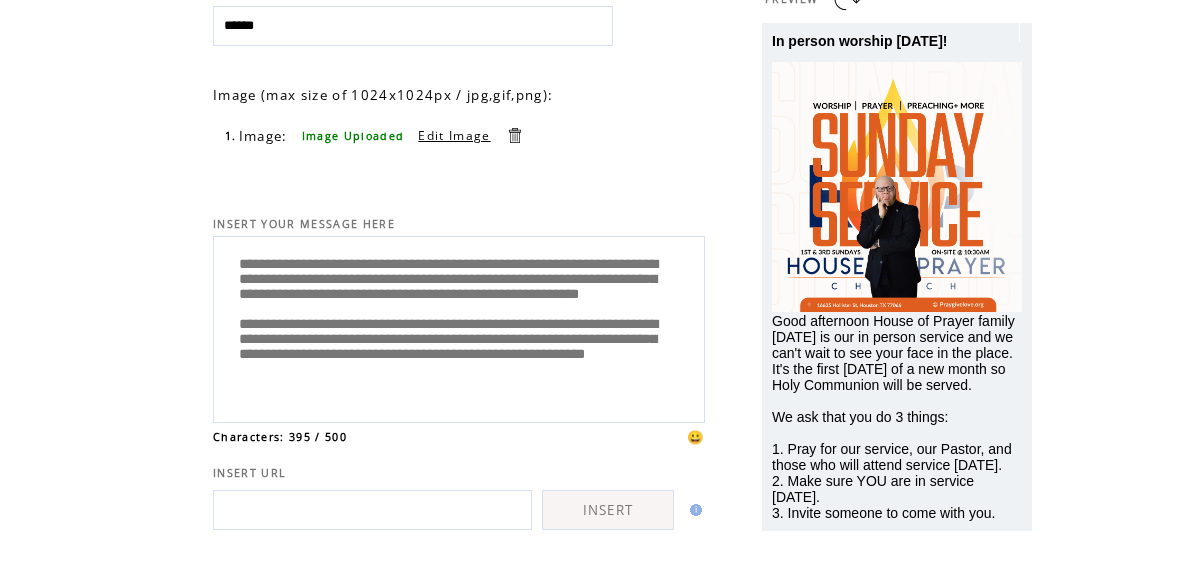 scroll, scrollTop: 45, scrollLeft: 0, axis: vertical 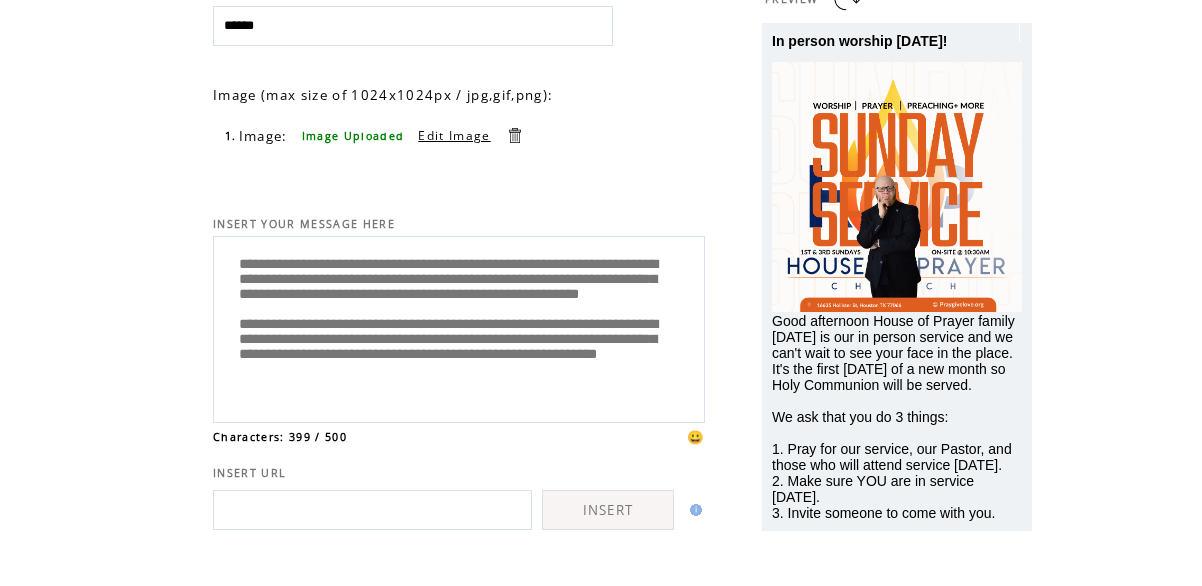 click on "**********" at bounding box center [459, 327] 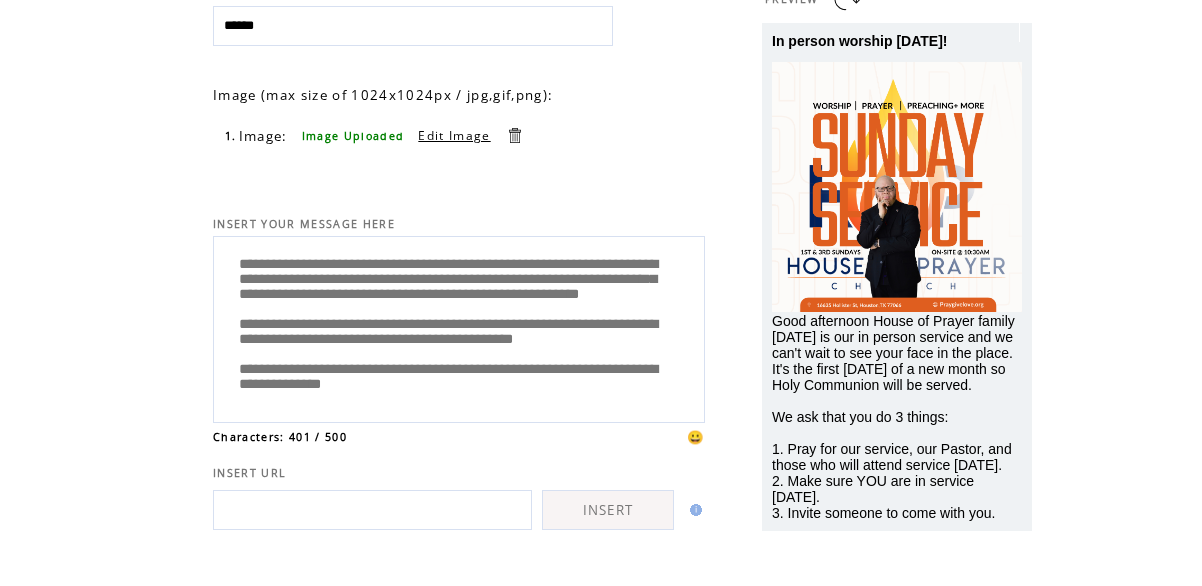 click on "**********" at bounding box center [459, 327] 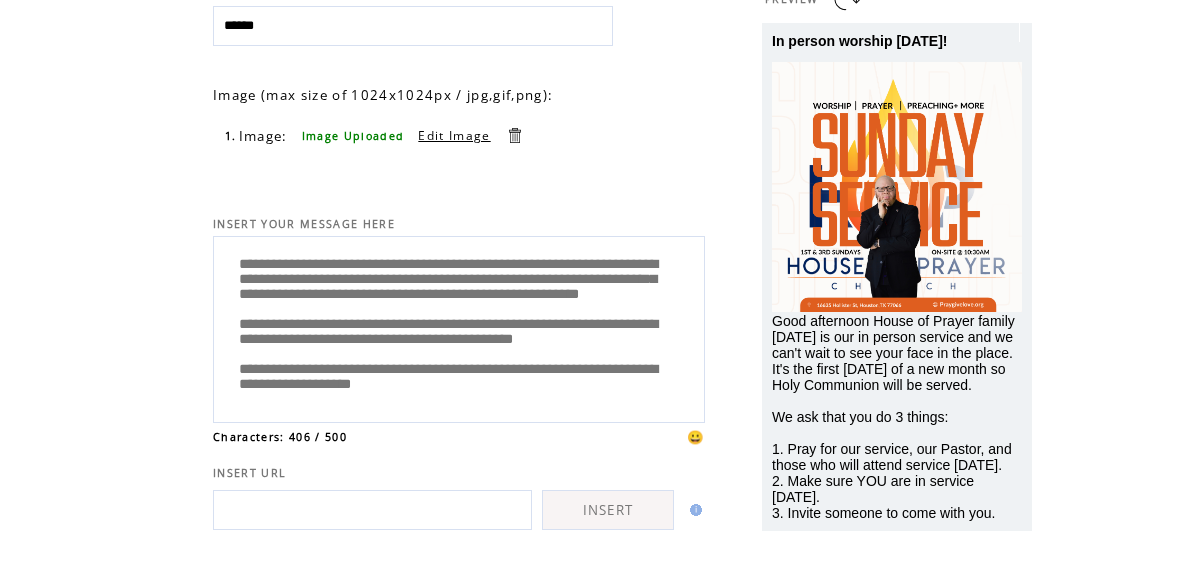 scroll, scrollTop: 80, scrollLeft: 0, axis: vertical 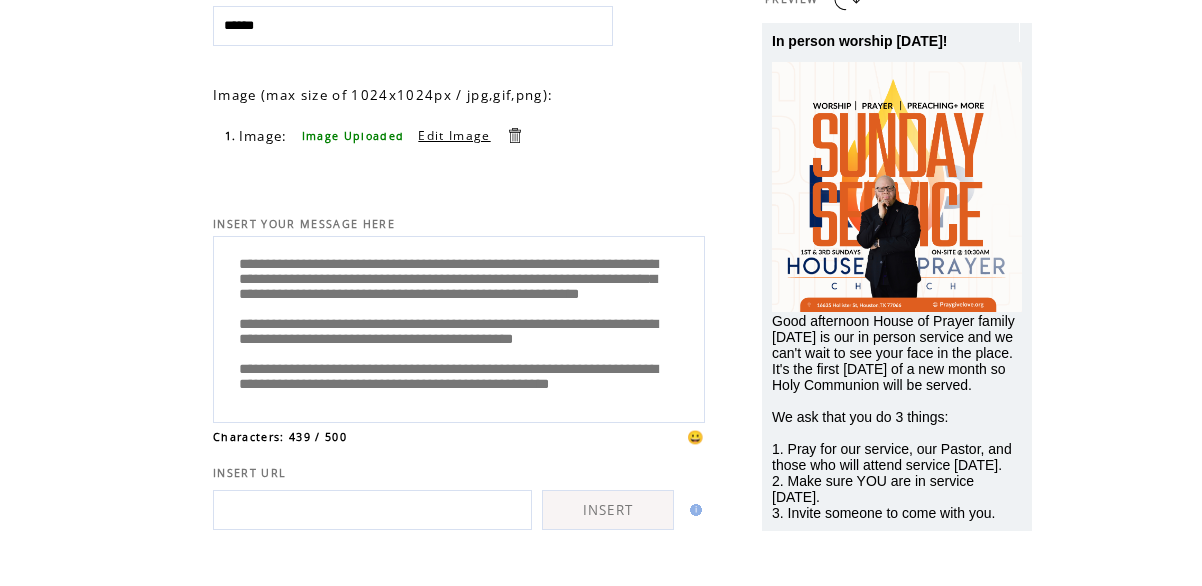 click on "**********" at bounding box center [459, 327] 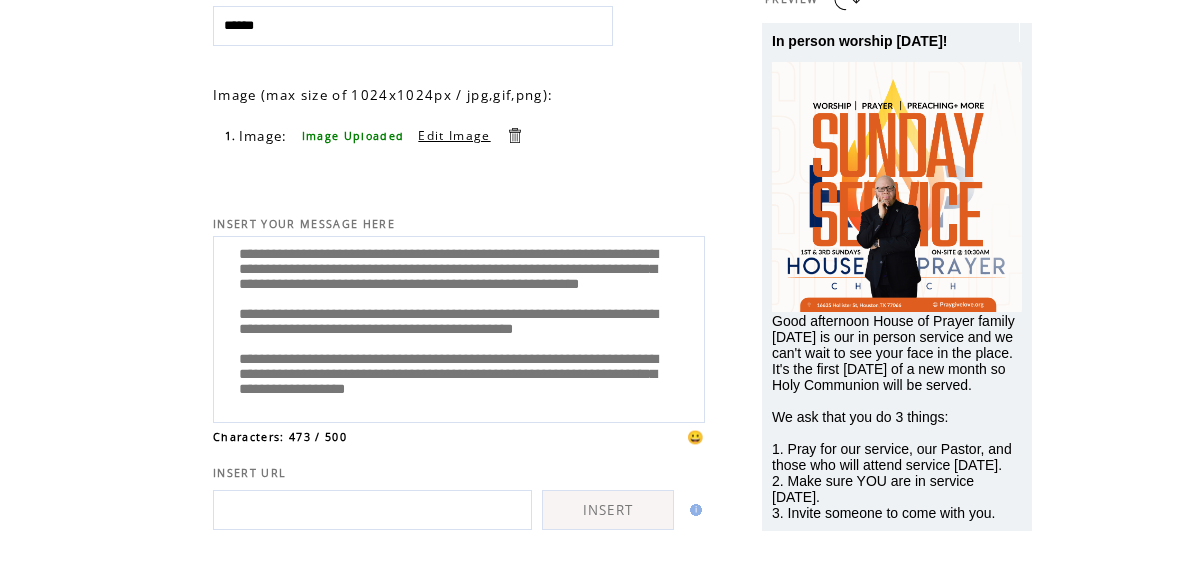 scroll, scrollTop: 105, scrollLeft: 0, axis: vertical 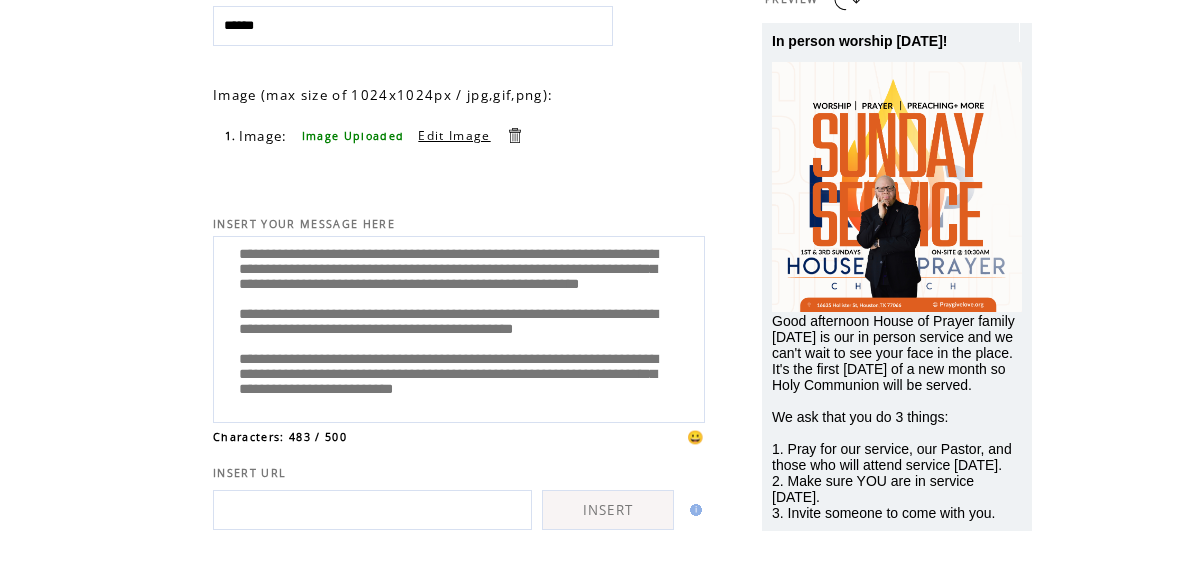 click on "**********" at bounding box center [459, 327] 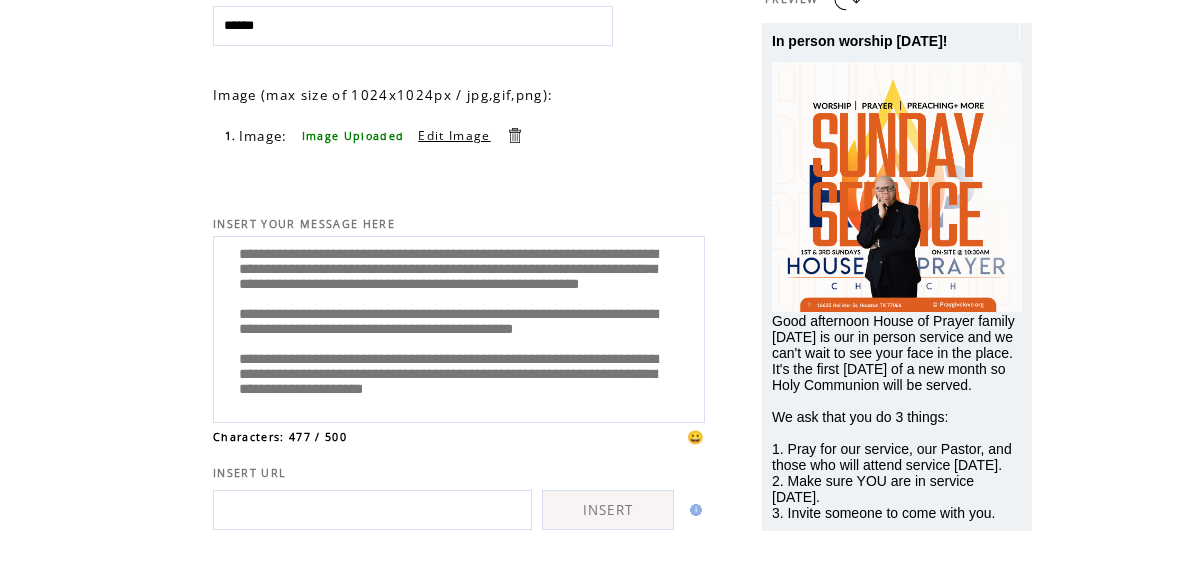 scroll, scrollTop: 105, scrollLeft: 0, axis: vertical 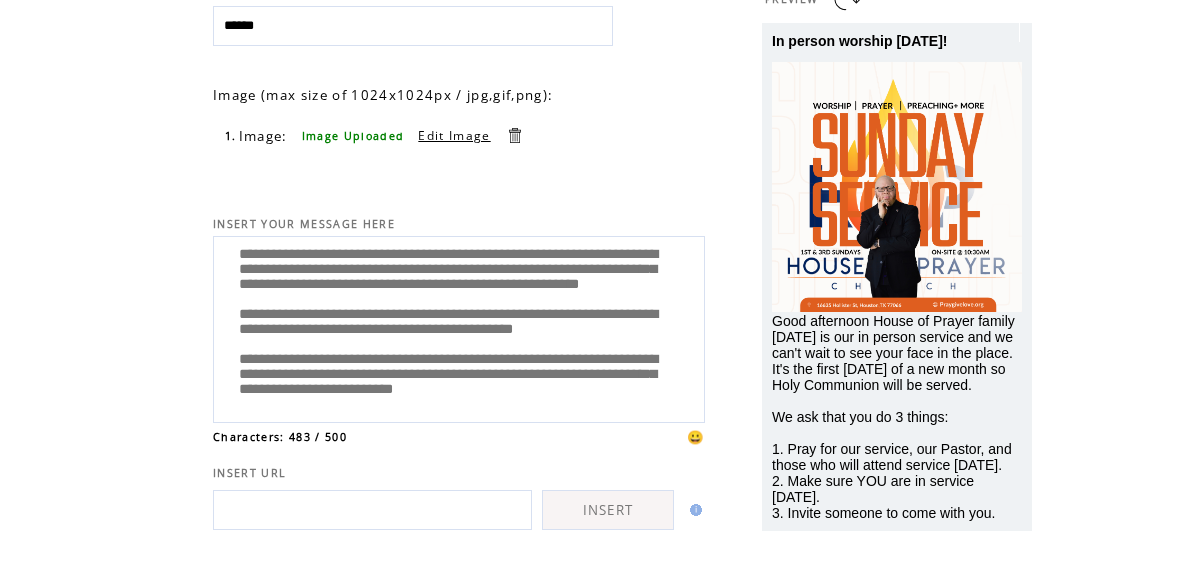 click on "**********" at bounding box center [459, 327] 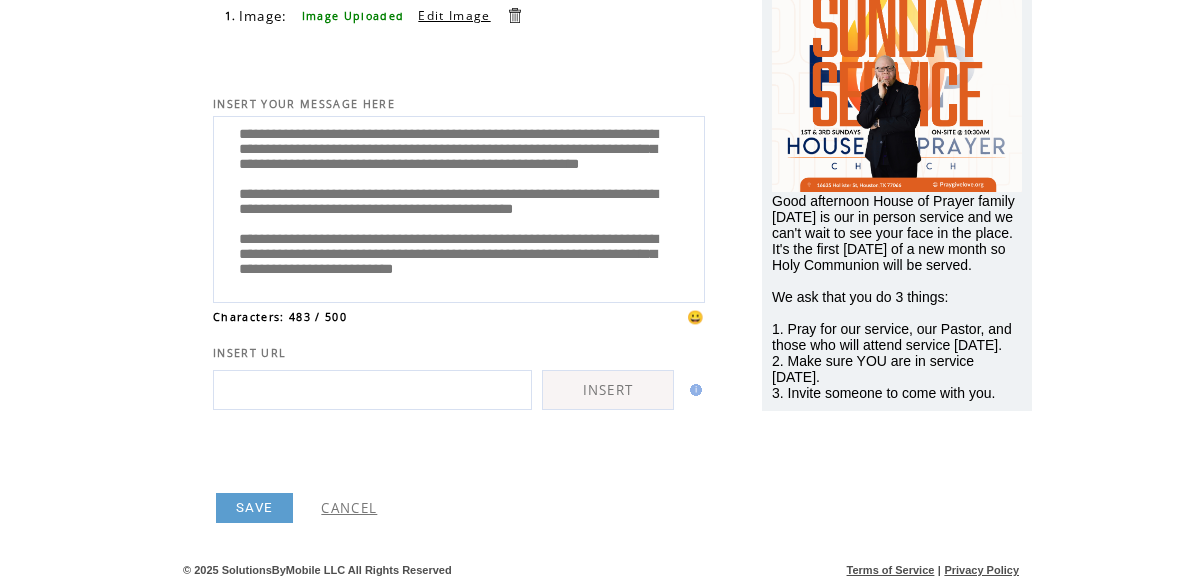 type on "**********" 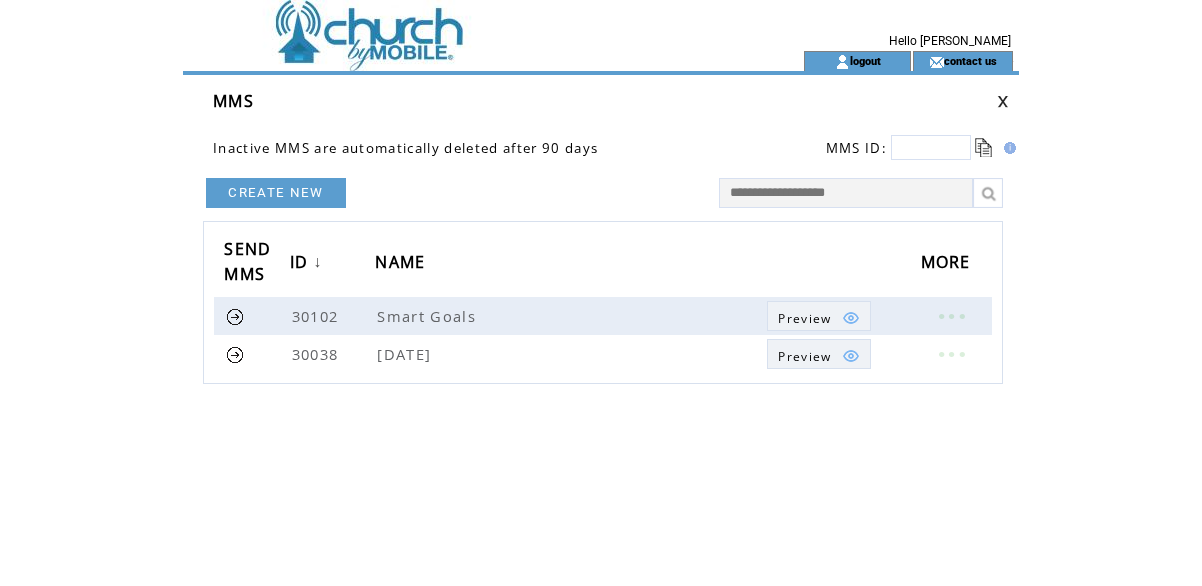 scroll, scrollTop: 0, scrollLeft: 0, axis: both 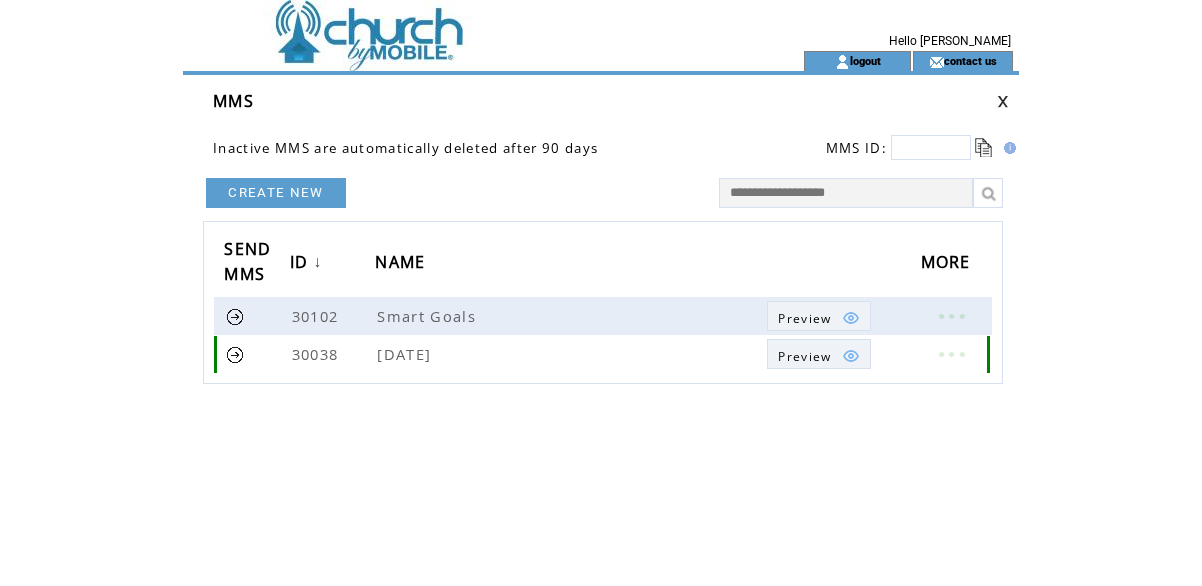 click at bounding box center (951, 354) 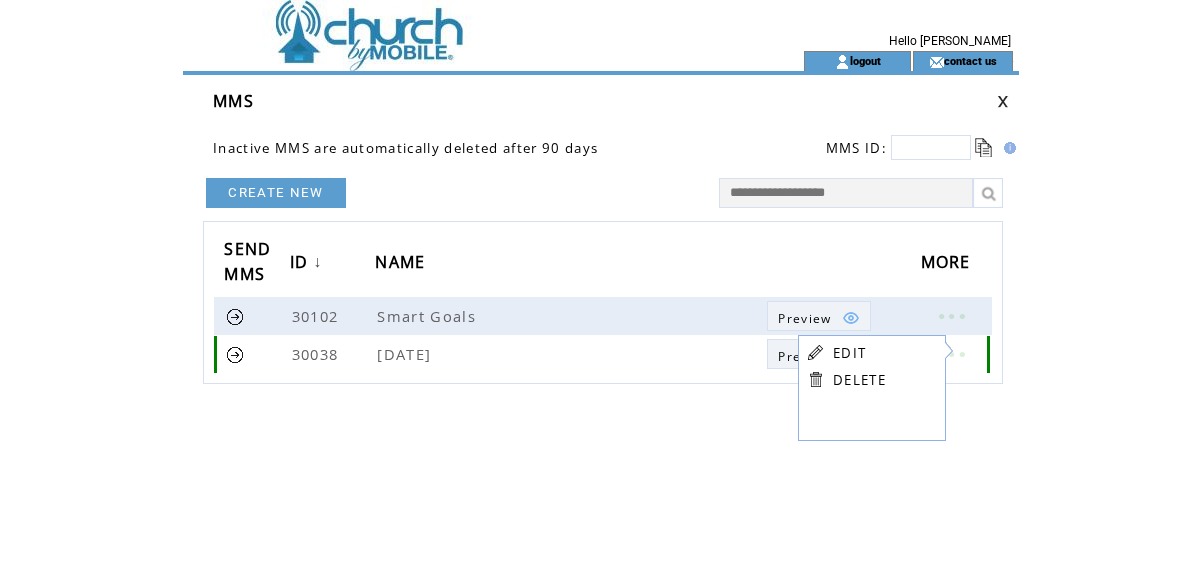 click on "Sunday" at bounding box center [406, 354] 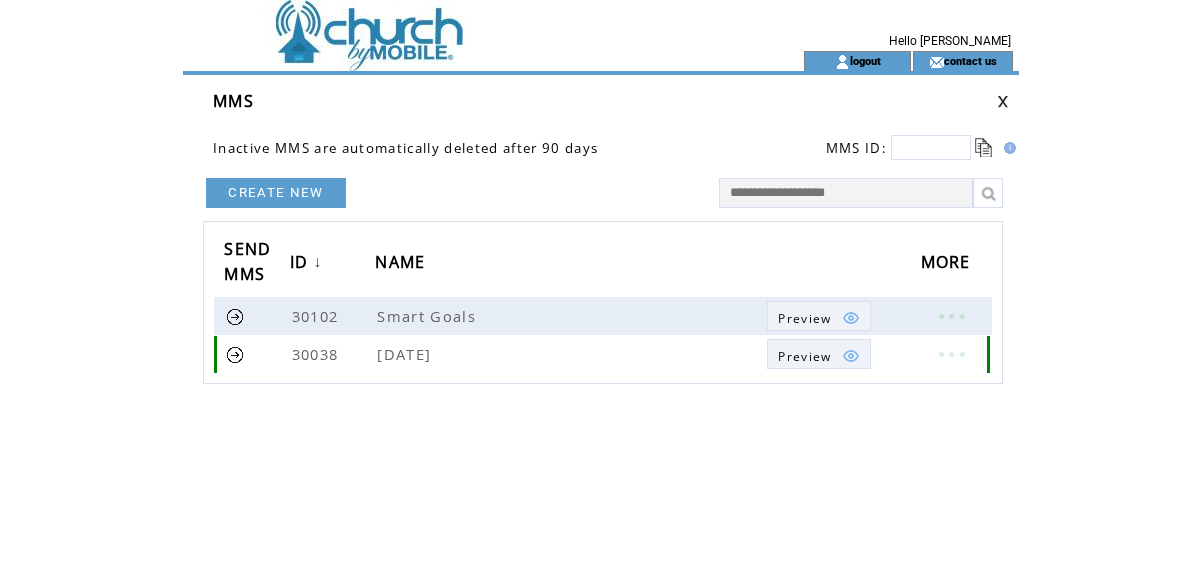 click on "Preview" at bounding box center [804, 356] 